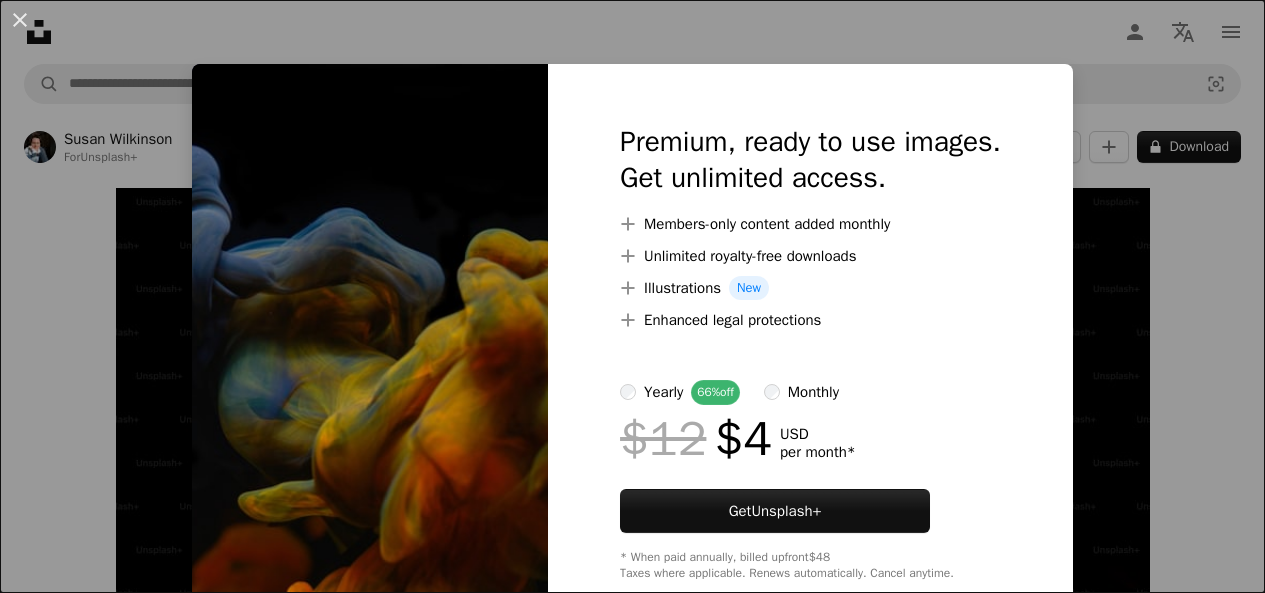 scroll, scrollTop: 5306, scrollLeft: 0, axis: vertical 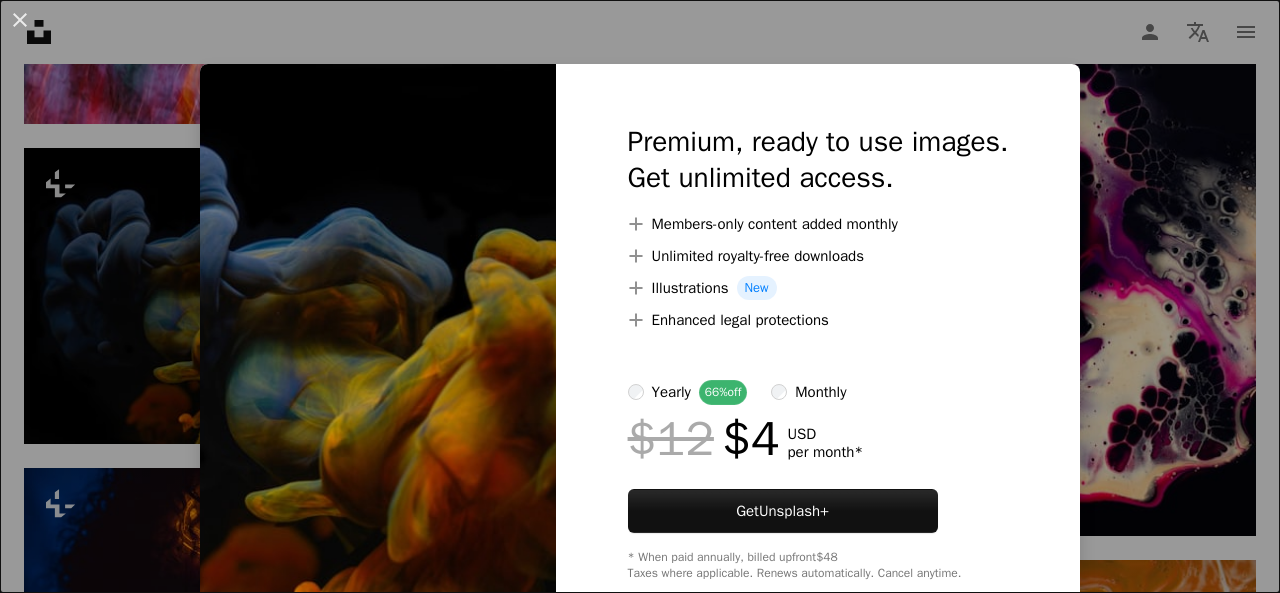 click at bounding box center [378, 352] 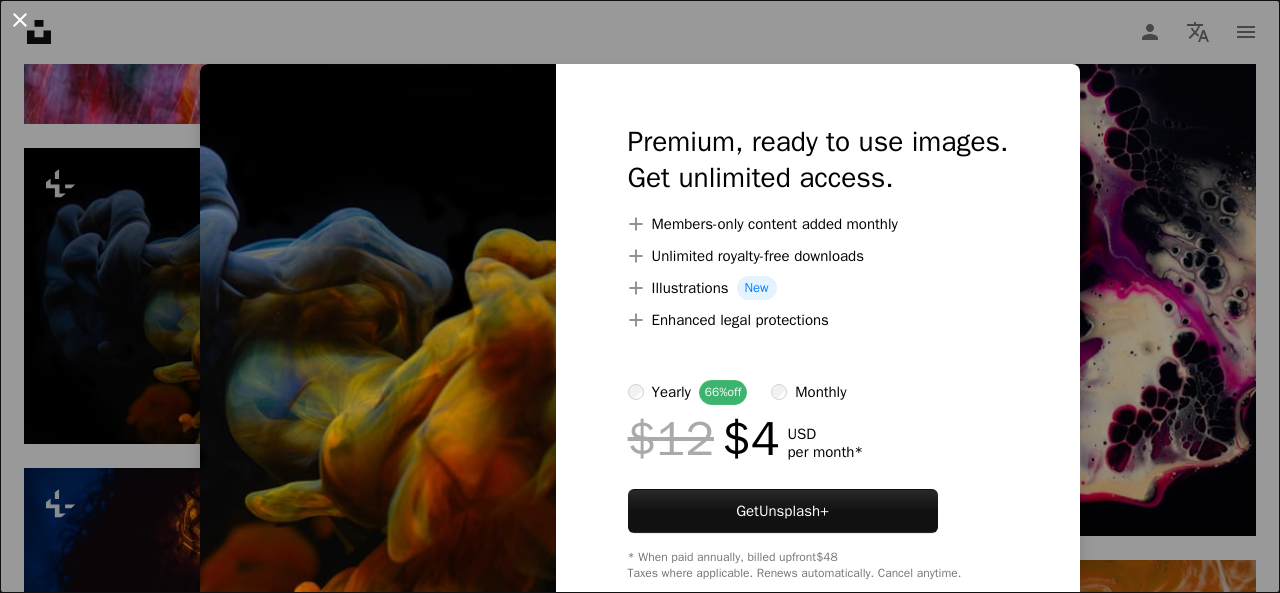 click on "An X shape" at bounding box center [20, 20] 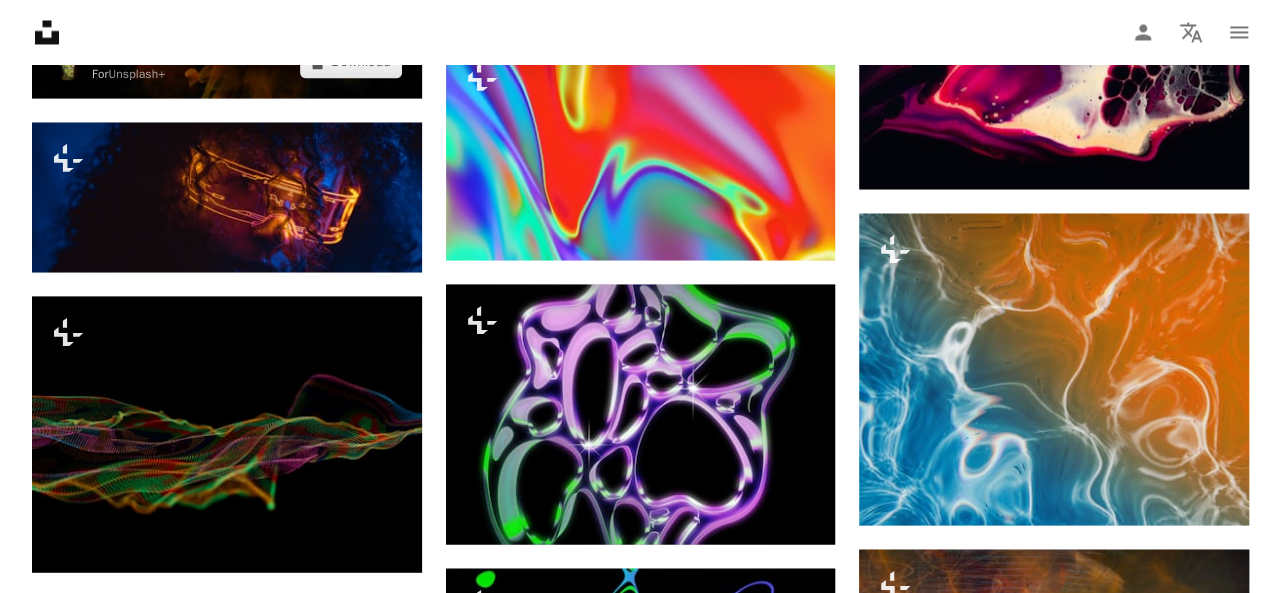 scroll, scrollTop: 5812, scrollLeft: 0, axis: vertical 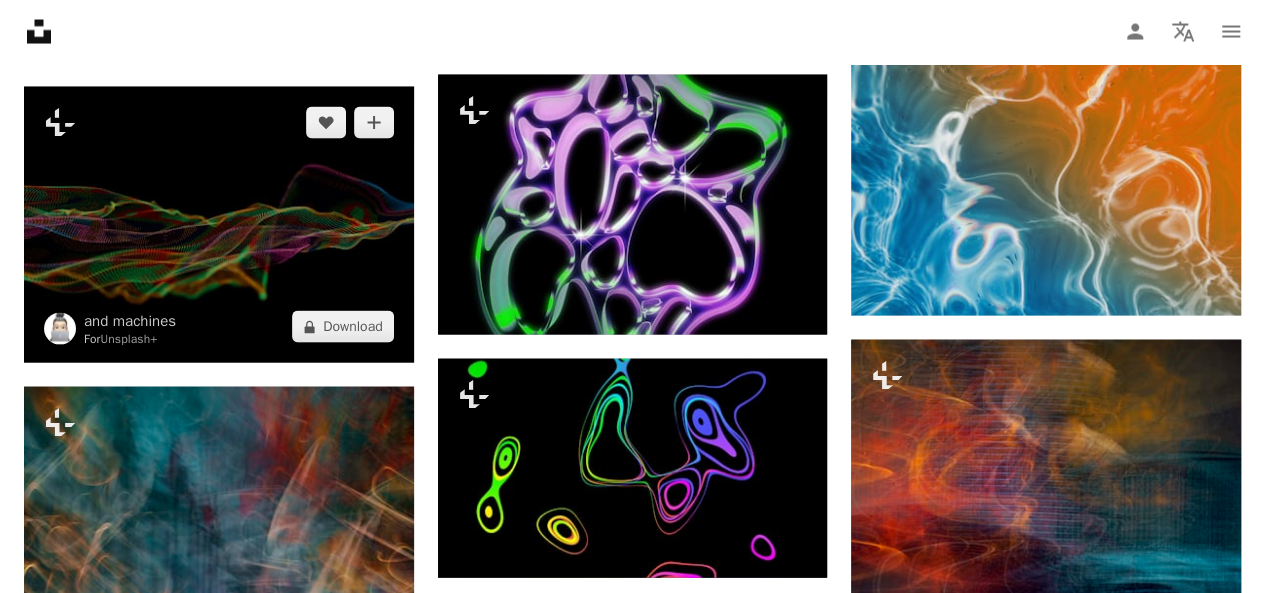 click at bounding box center (219, 225) 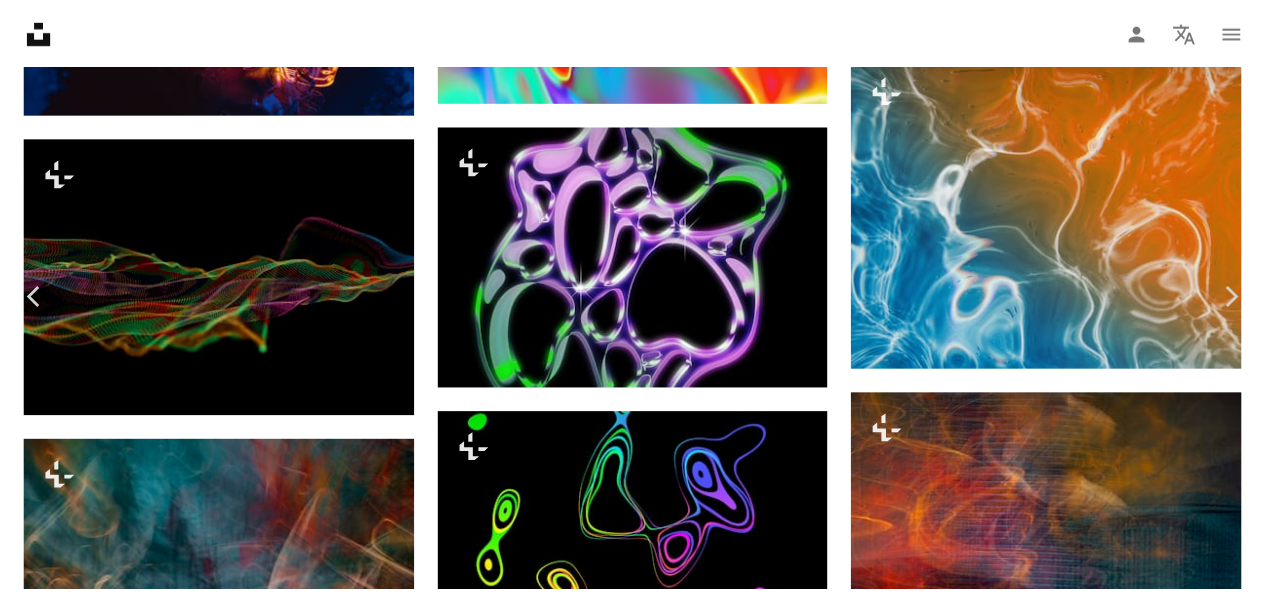 scroll, scrollTop: 116, scrollLeft: 0, axis: vertical 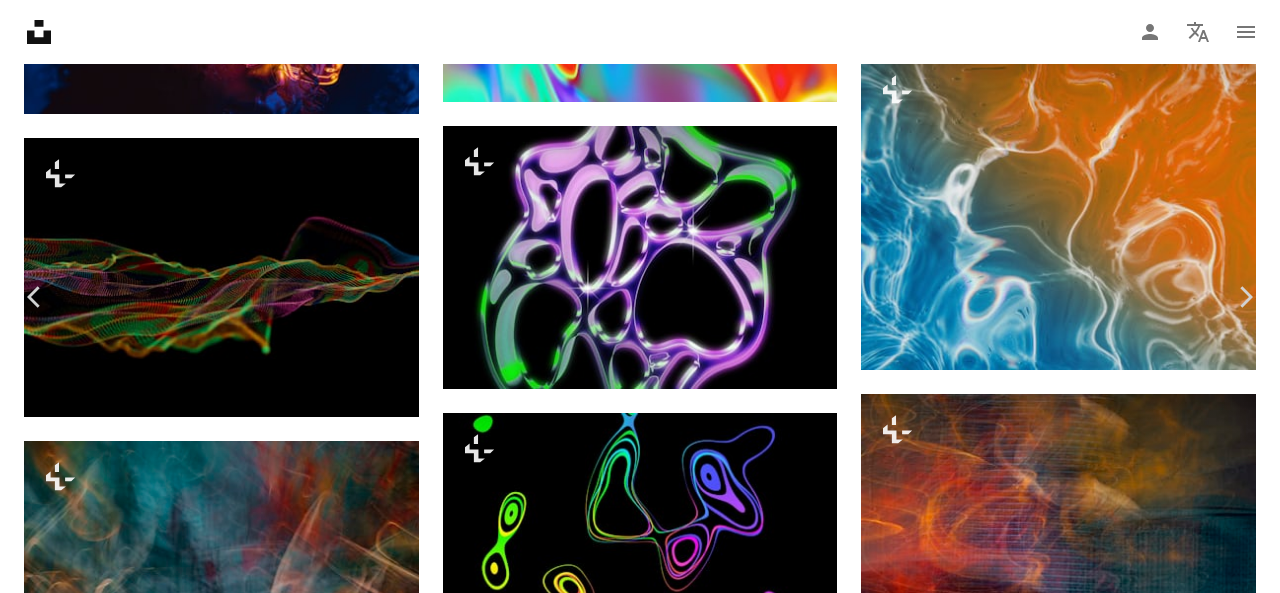 click on "A lock Download" at bounding box center [1119, 2739] 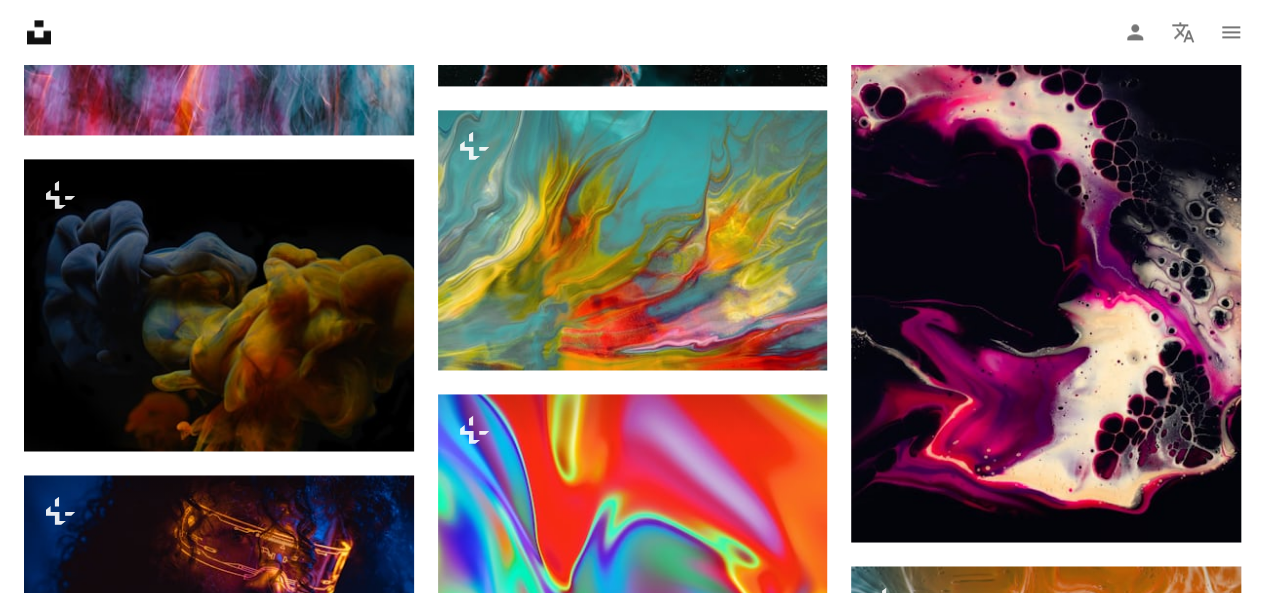 scroll, scrollTop: 0, scrollLeft: 0, axis: both 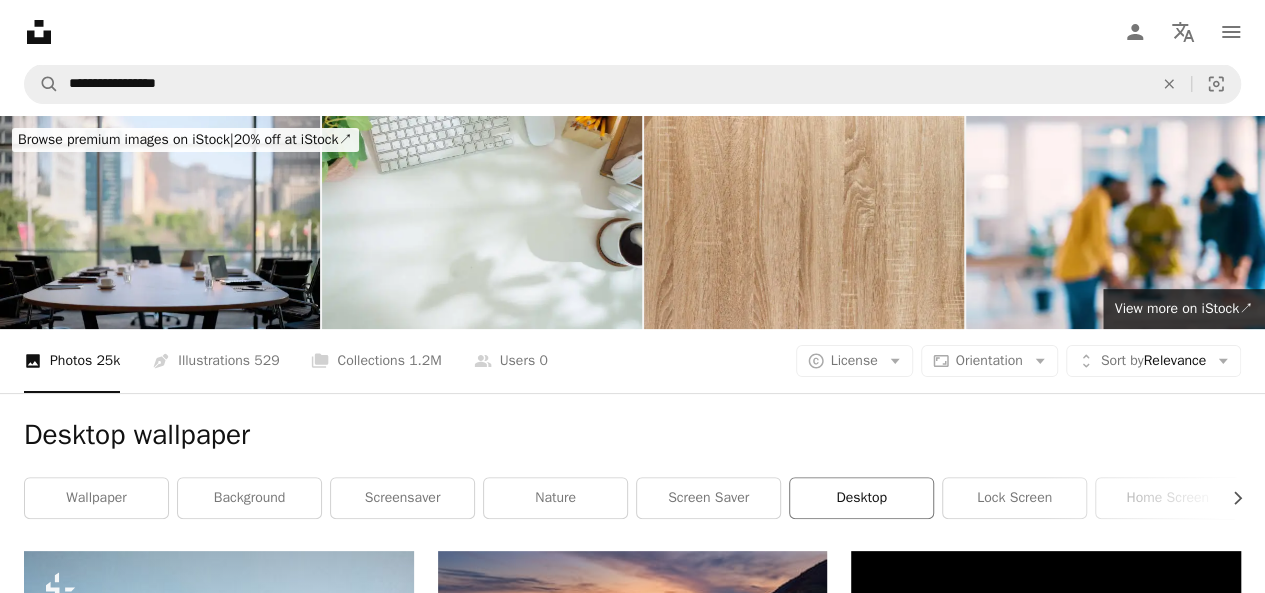 click on "desktop" at bounding box center [861, 498] 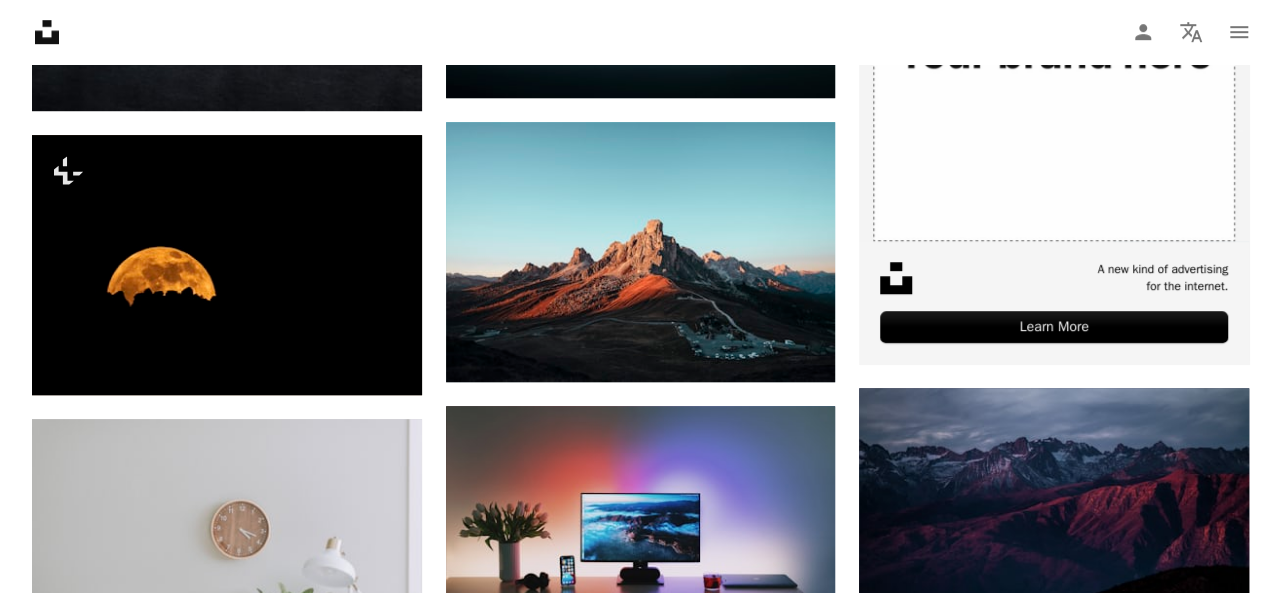 scroll, scrollTop: 648, scrollLeft: 0, axis: vertical 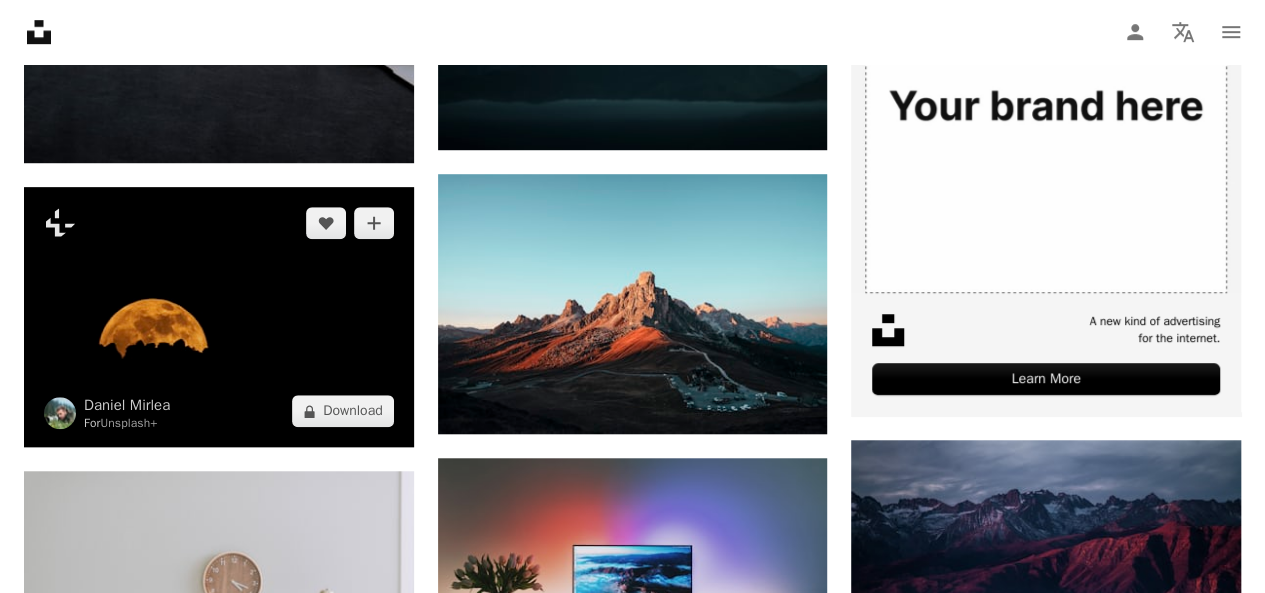 click at bounding box center (219, 317) 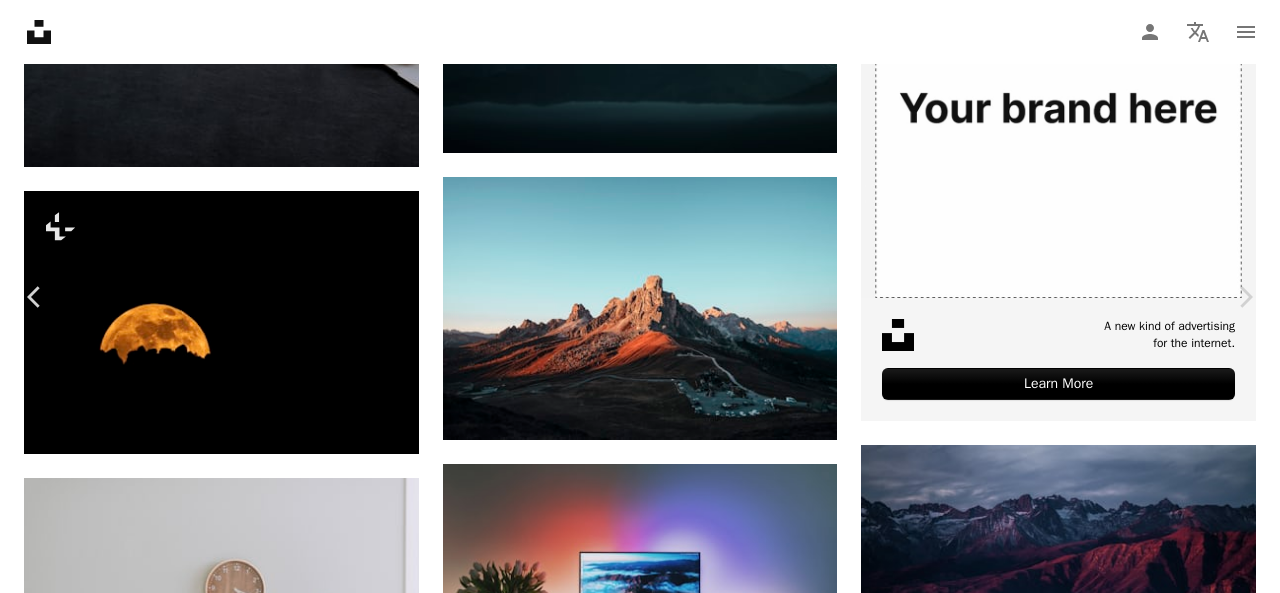 scroll, scrollTop: 2582, scrollLeft: 0, axis: vertical 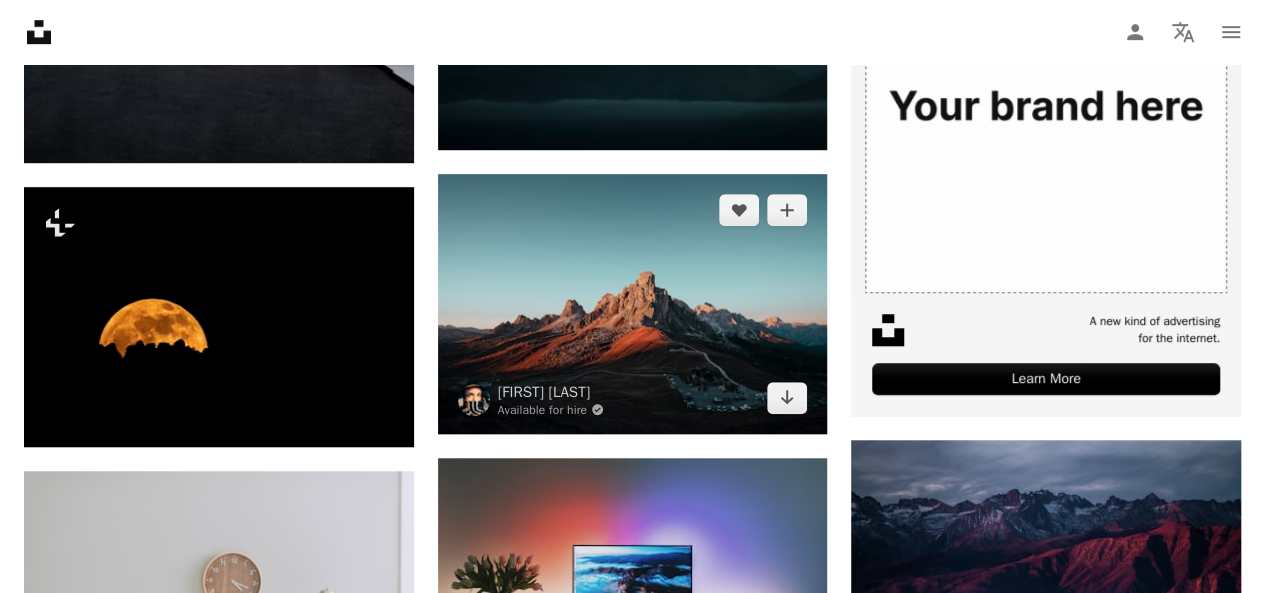 click at bounding box center (633, 304) 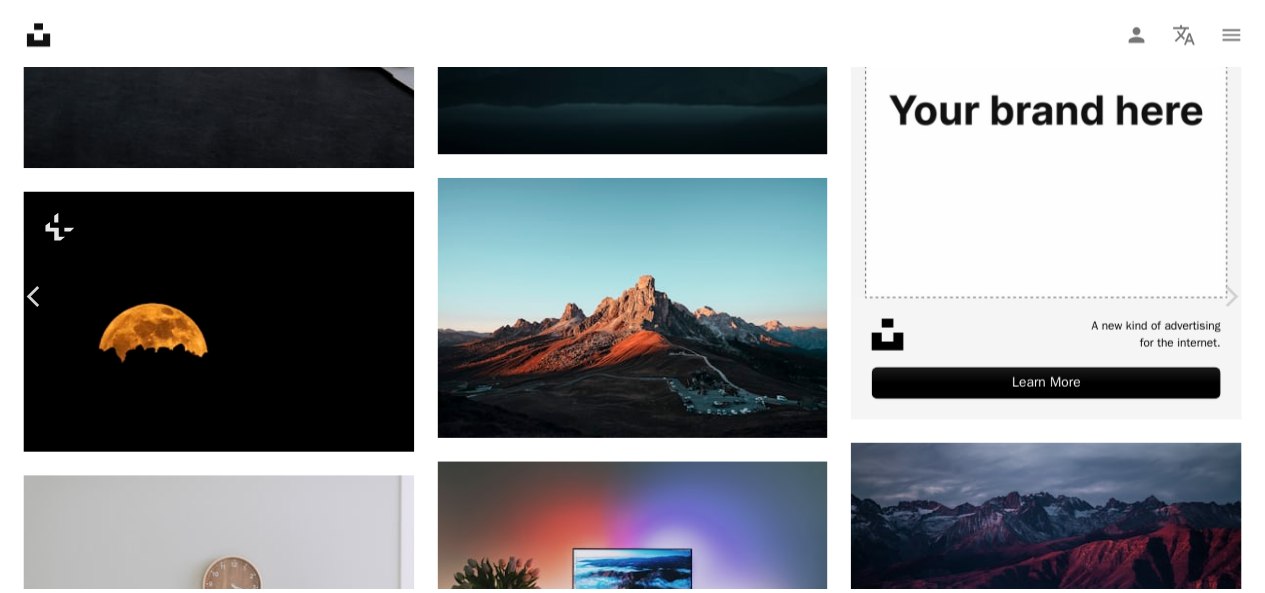 scroll, scrollTop: 3188, scrollLeft: 0, axis: vertical 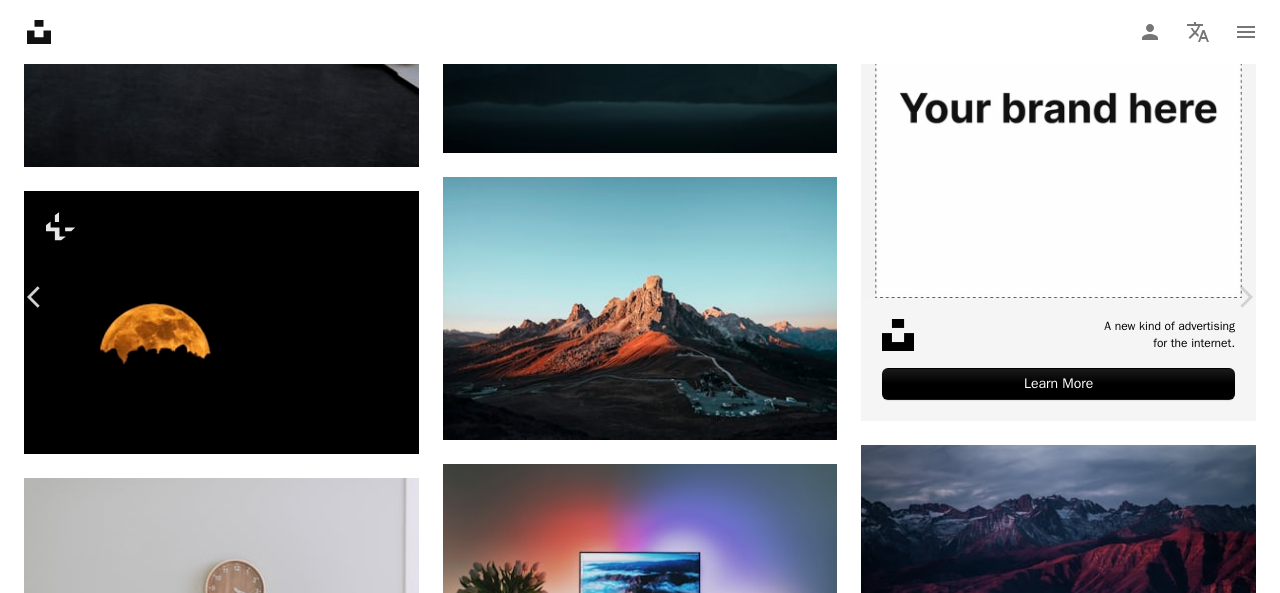 click on "An X shape" at bounding box center [20, 20] 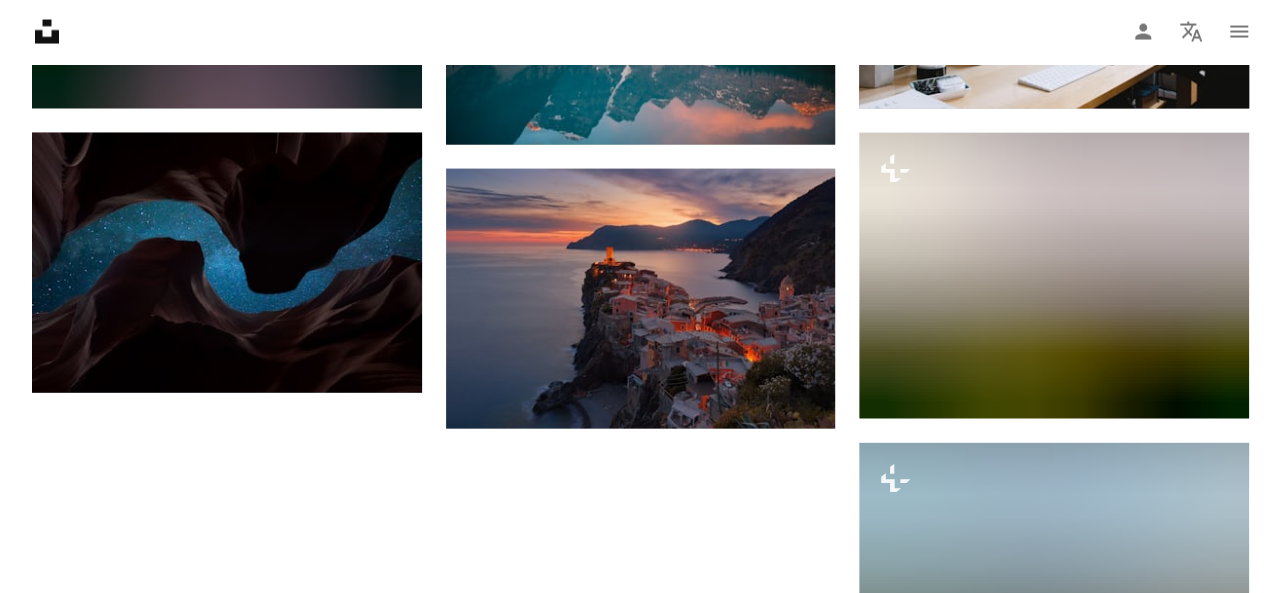 scroll, scrollTop: 2162, scrollLeft: 0, axis: vertical 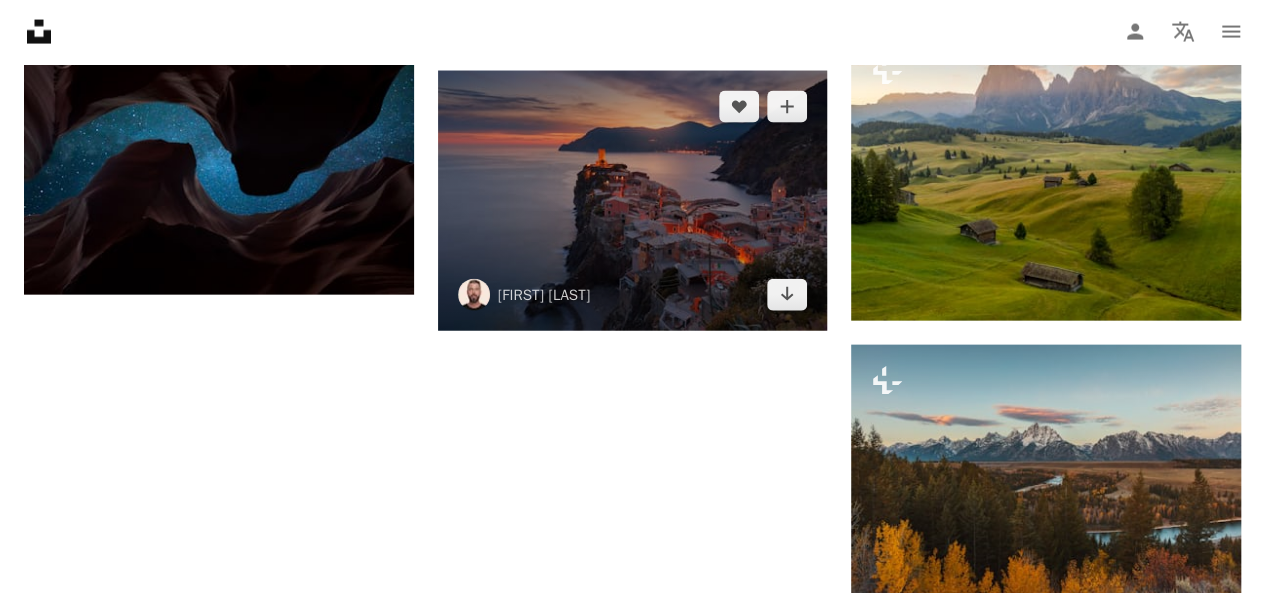 click at bounding box center (633, 201) 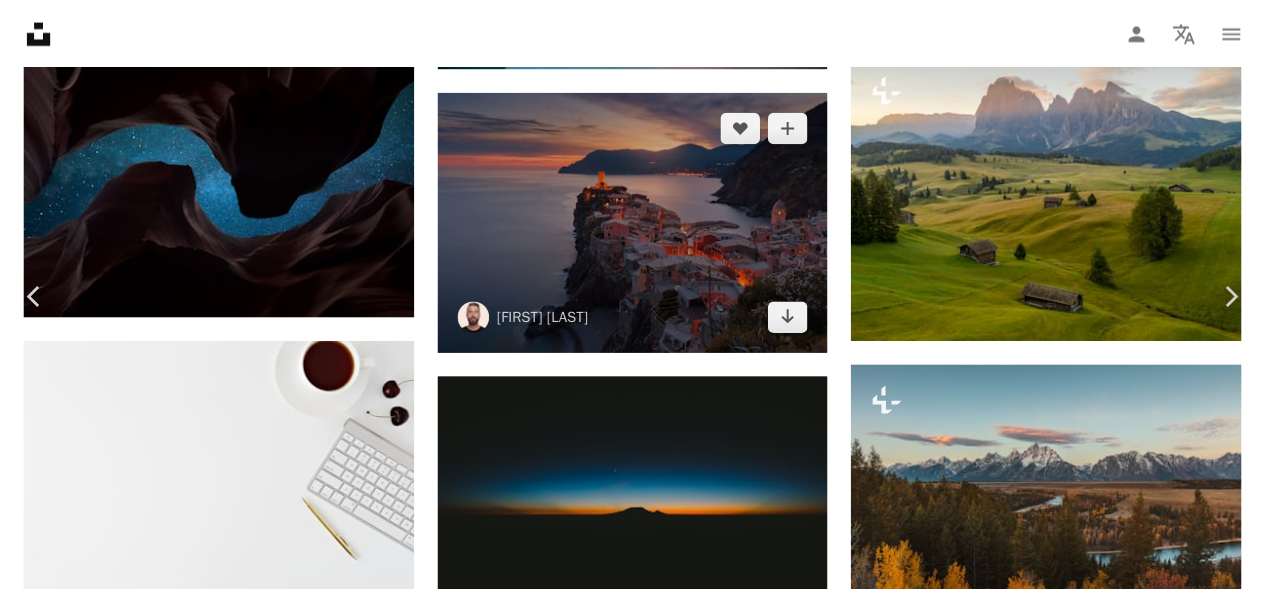 scroll, scrollTop: 2813, scrollLeft: 0, axis: vertical 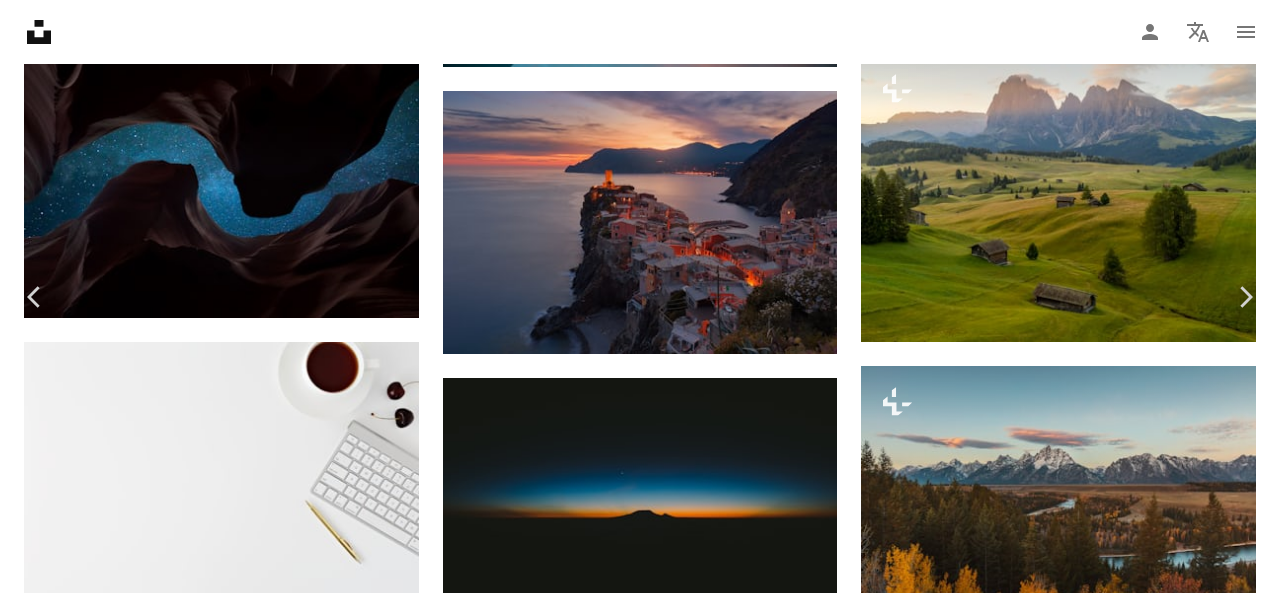 click on "An X shape" at bounding box center (20, 20) 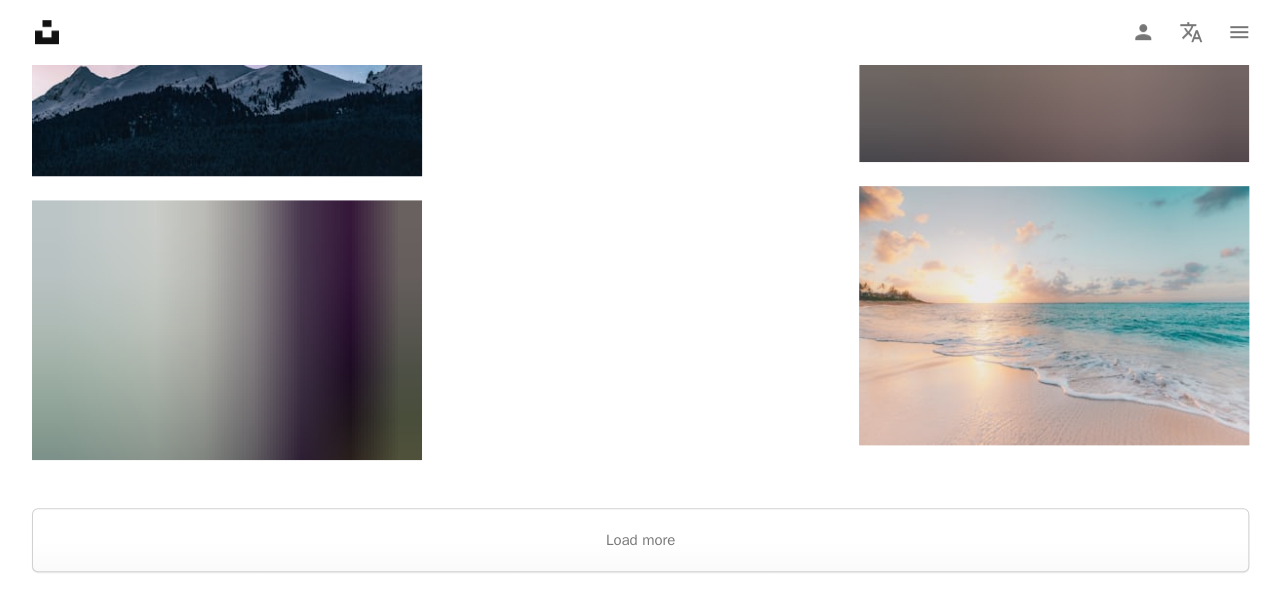 scroll, scrollTop: 4563, scrollLeft: 0, axis: vertical 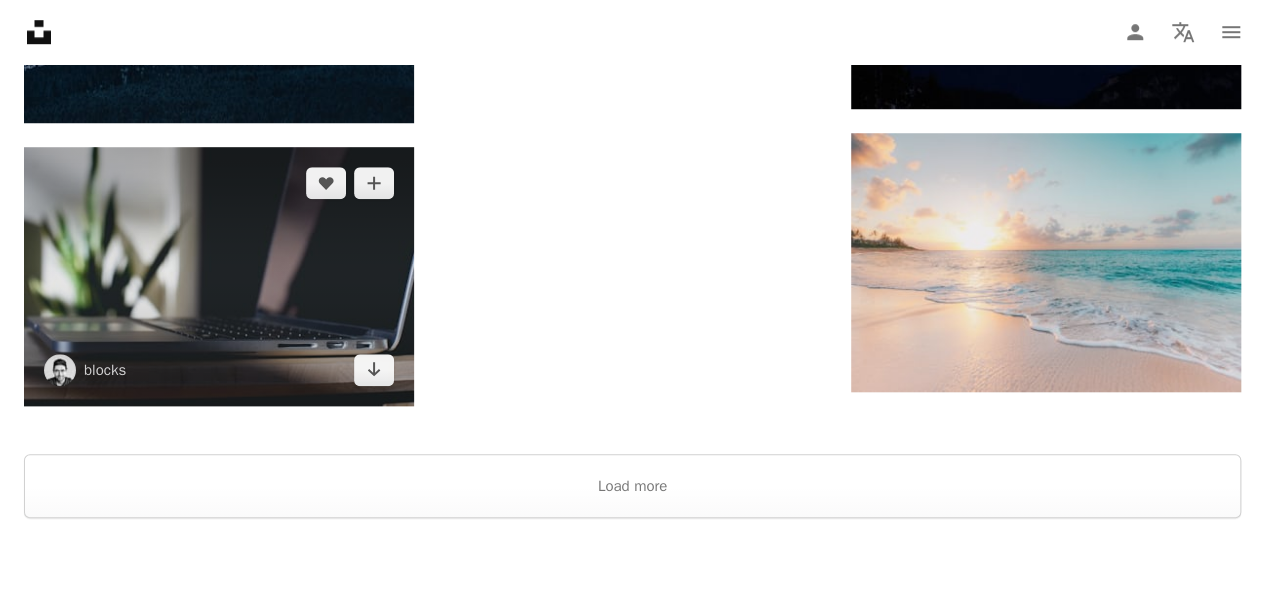 click at bounding box center (219, 276) 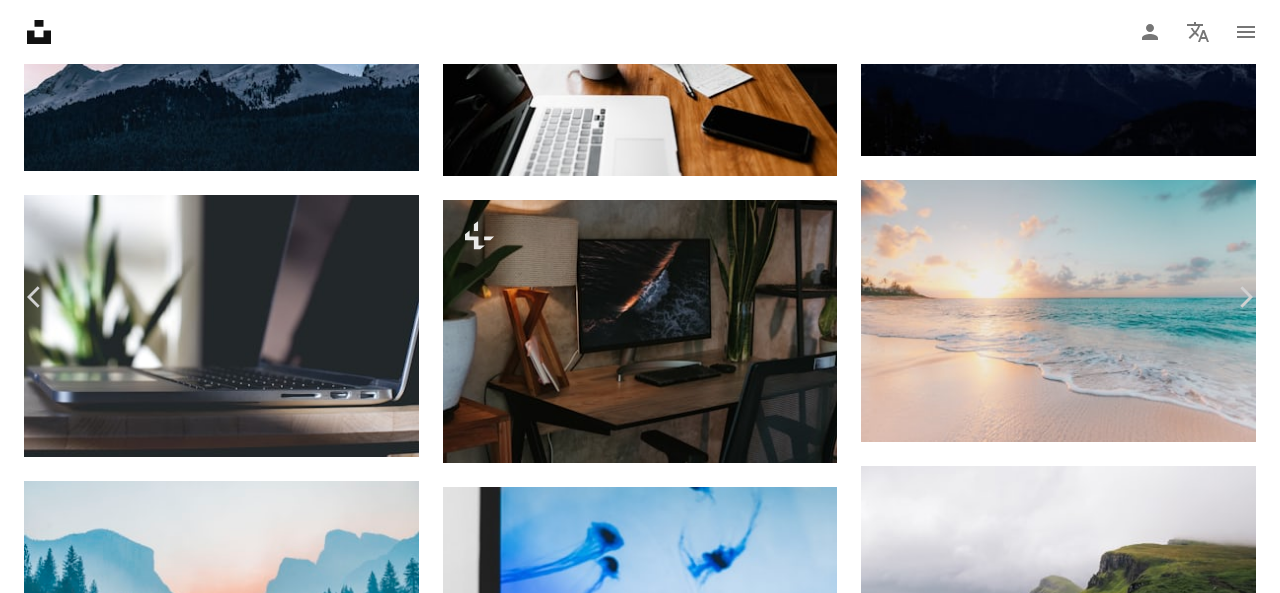scroll, scrollTop: 2701, scrollLeft: 0, axis: vertical 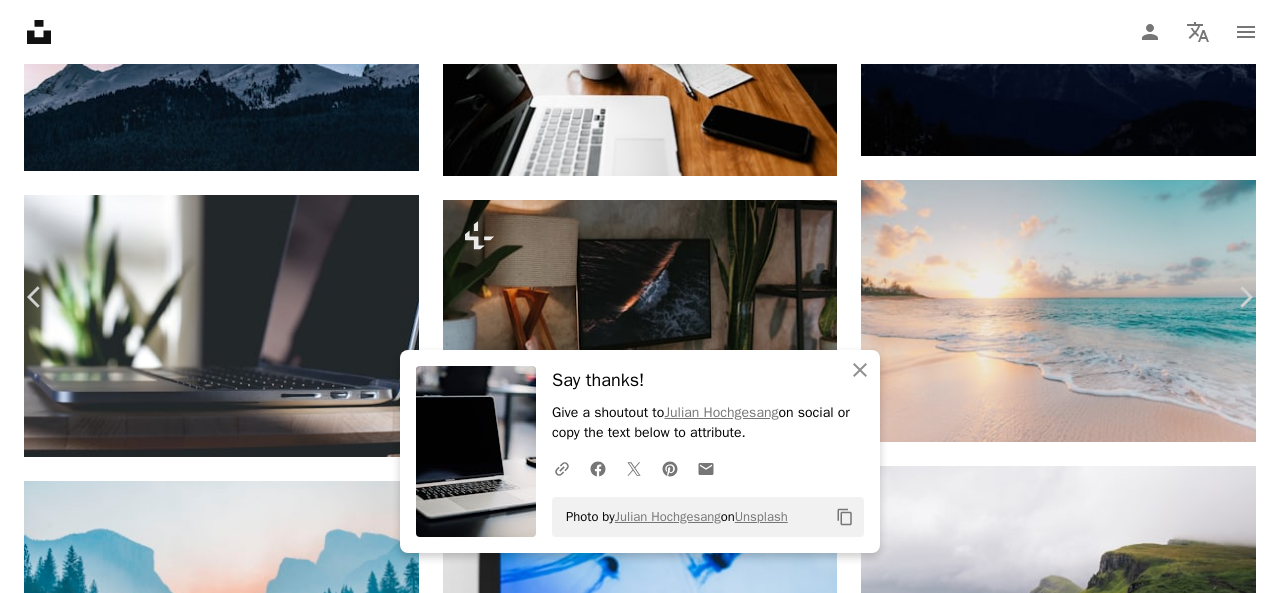 click at bounding box center [632, 4218] 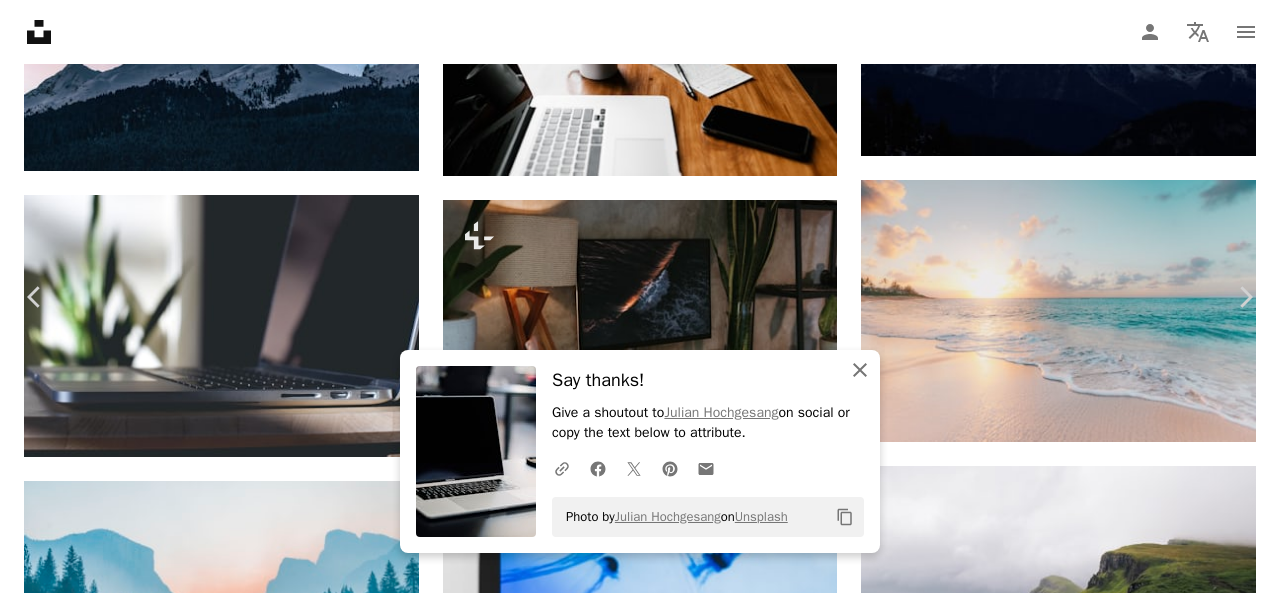 click on "An X shape" 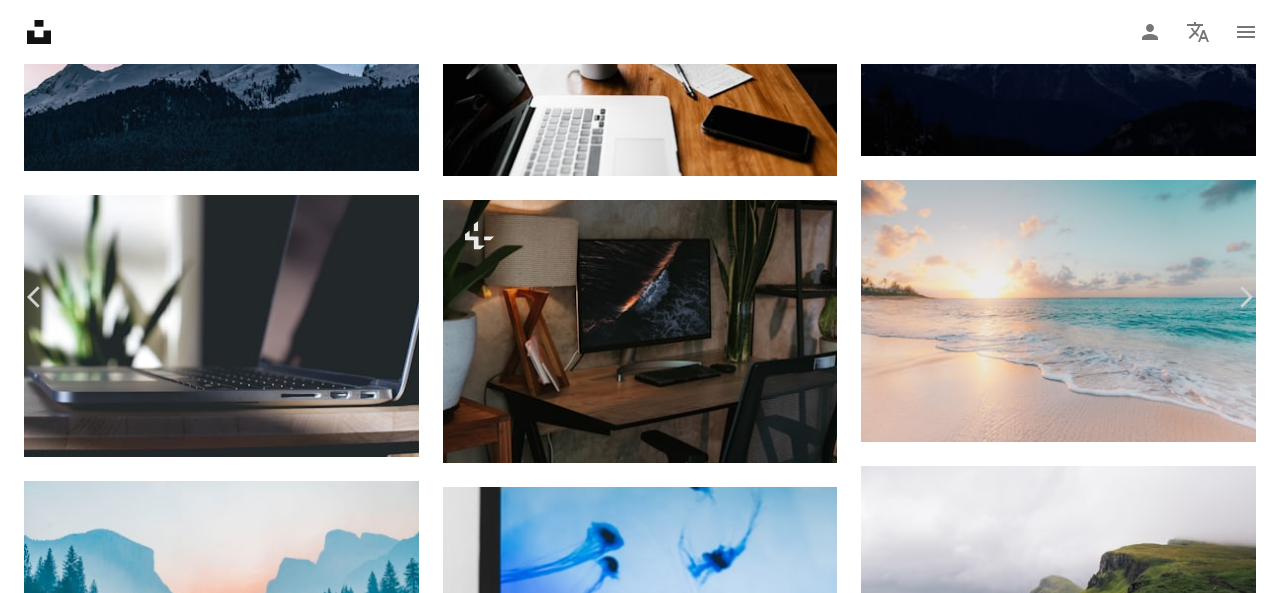 scroll, scrollTop: 2982, scrollLeft: 0, axis: vertical 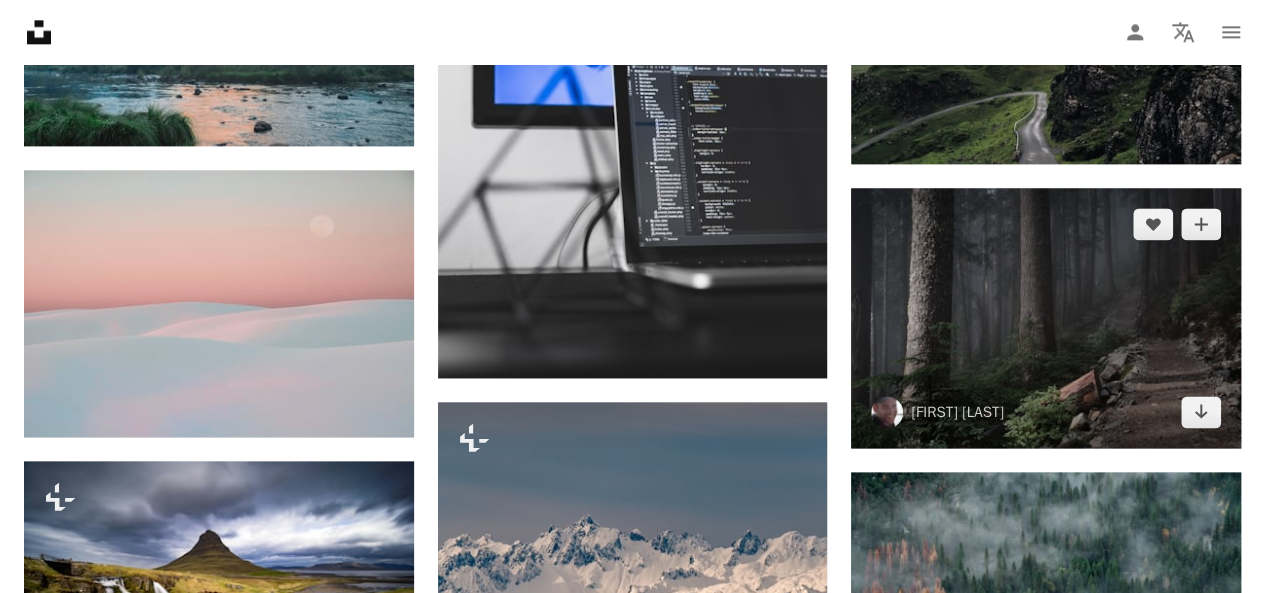 click at bounding box center [1046, 318] 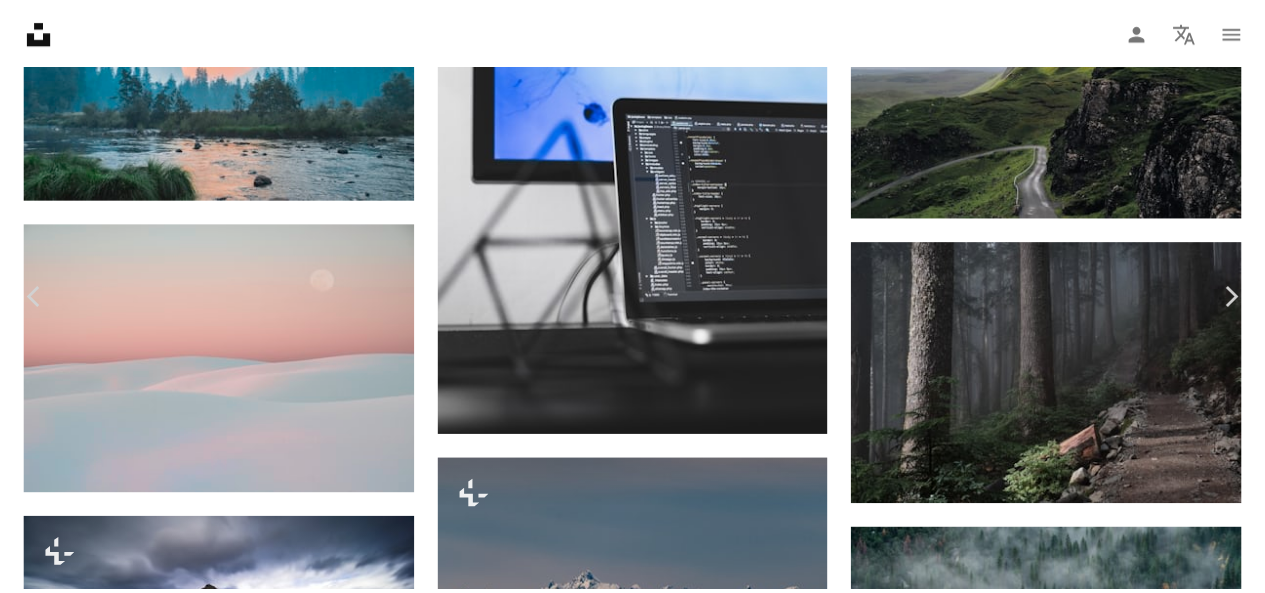 scroll, scrollTop: 4431, scrollLeft: 0, axis: vertical 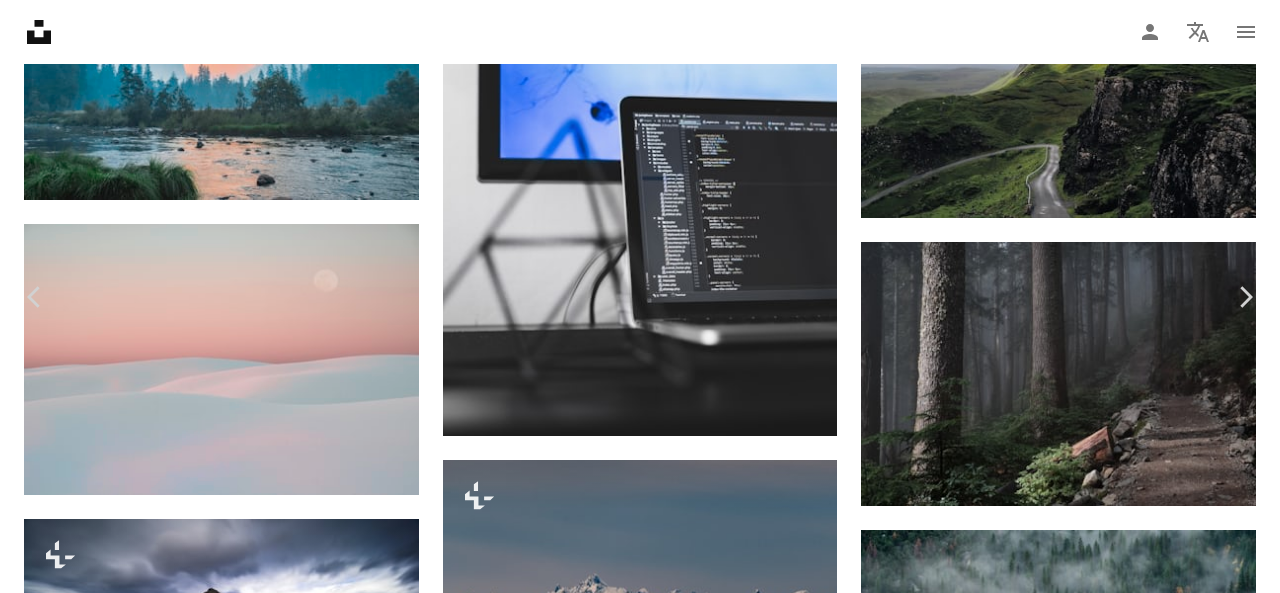 click on "An X shape" at bounding box center (20, 20) 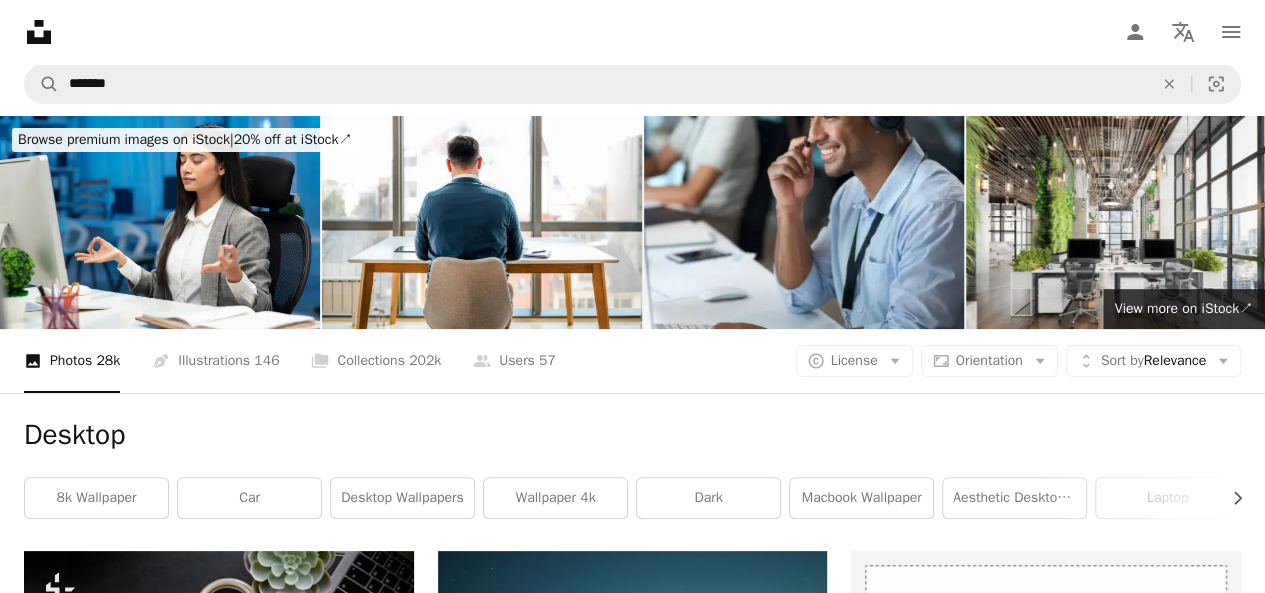 scroll, scrollTop: 0, scrollLeft: 0, axis: both 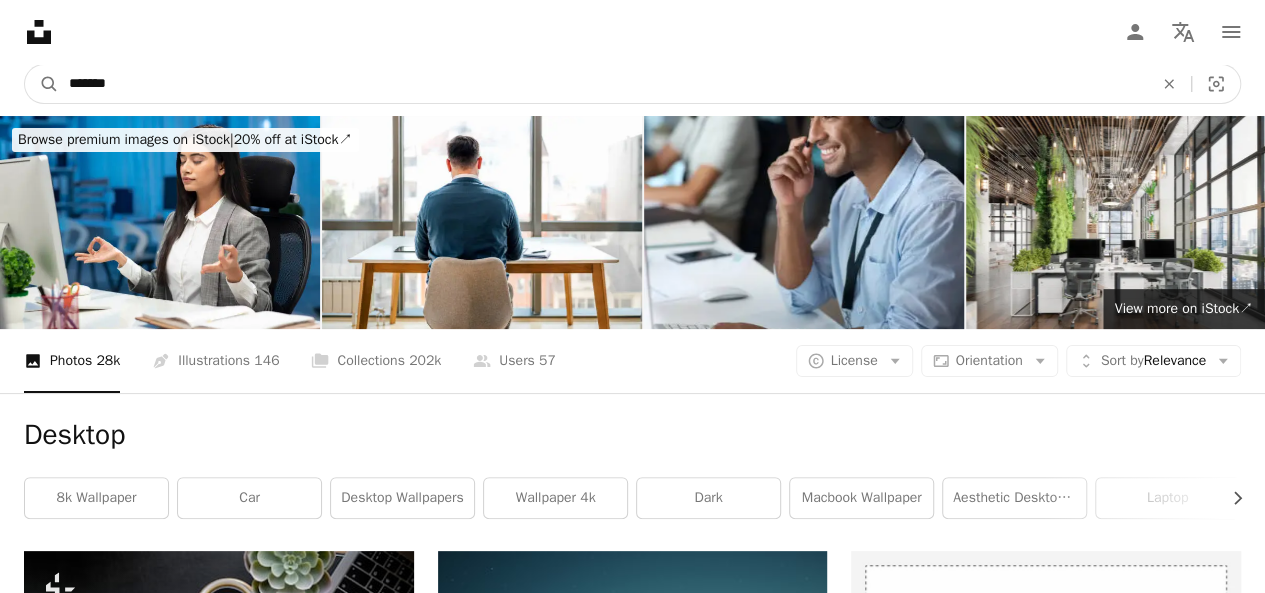 click on "*******" at bounding box center [603, 84] 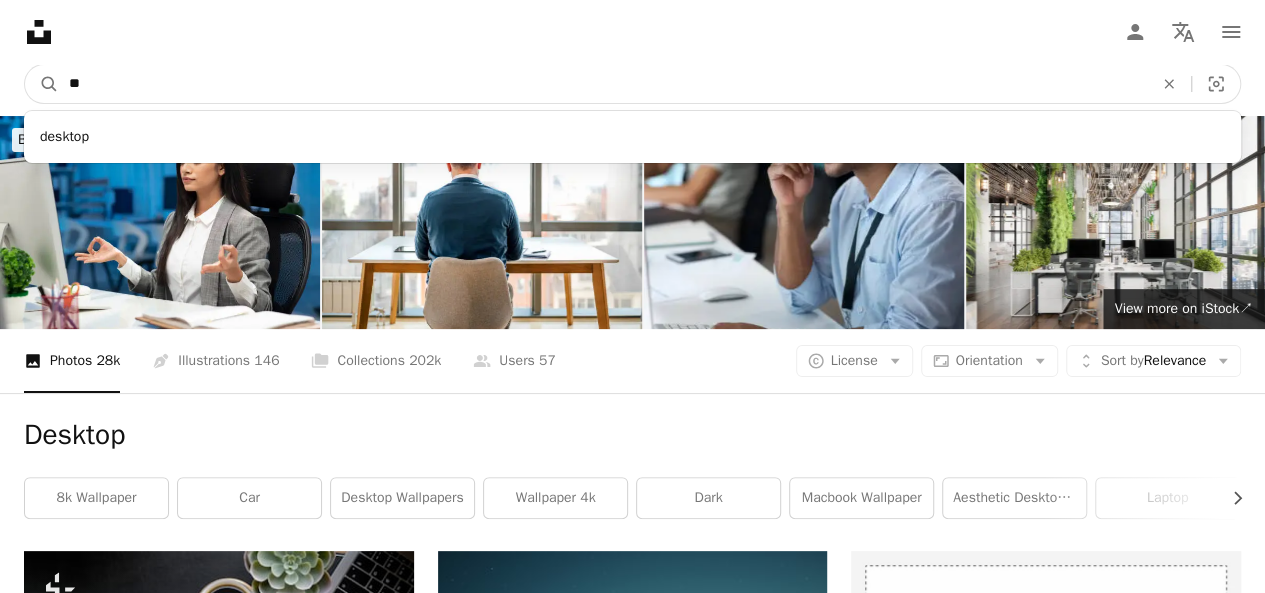 type on "*" 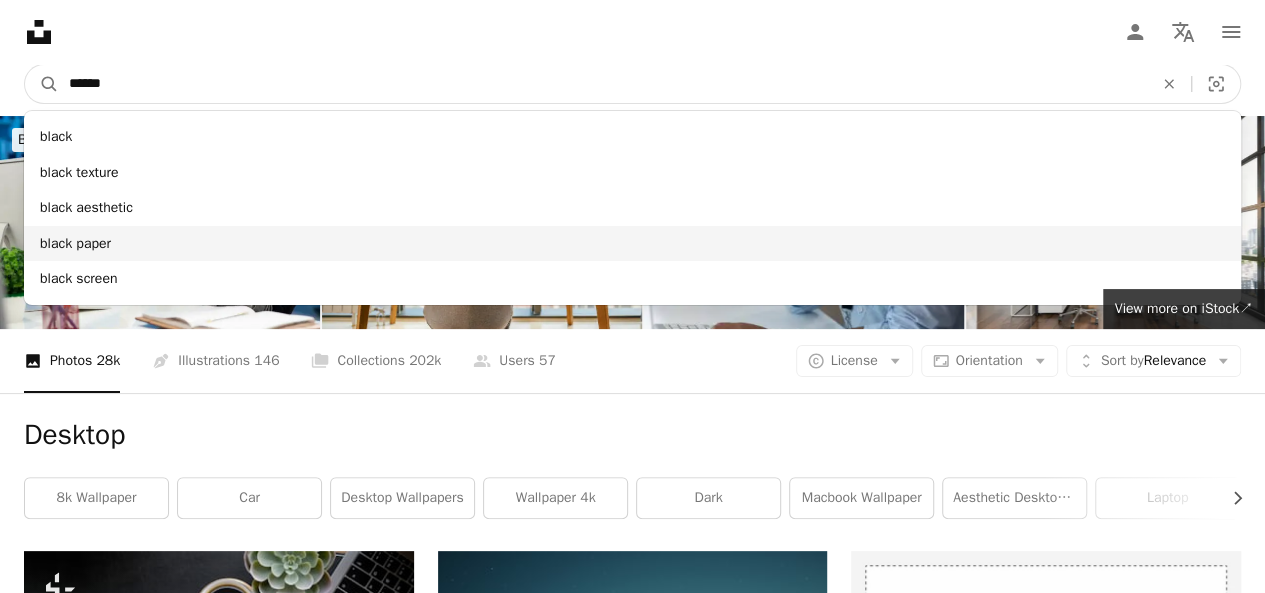 type on "*****" 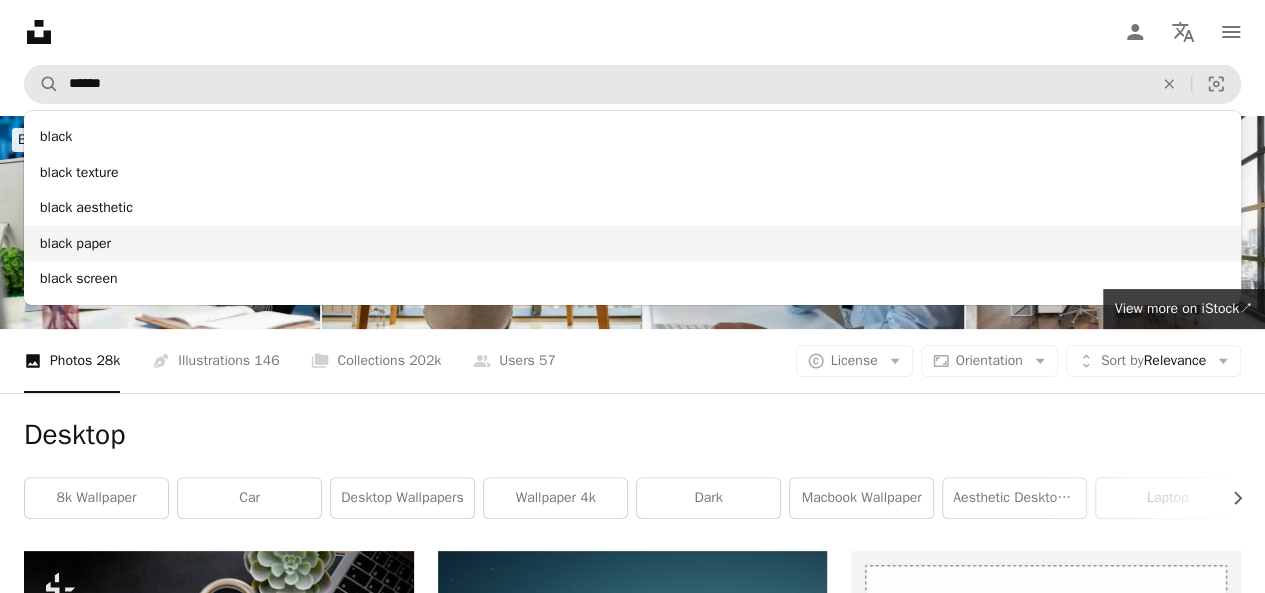 click on "black paper" at bounding box center [632, 244] 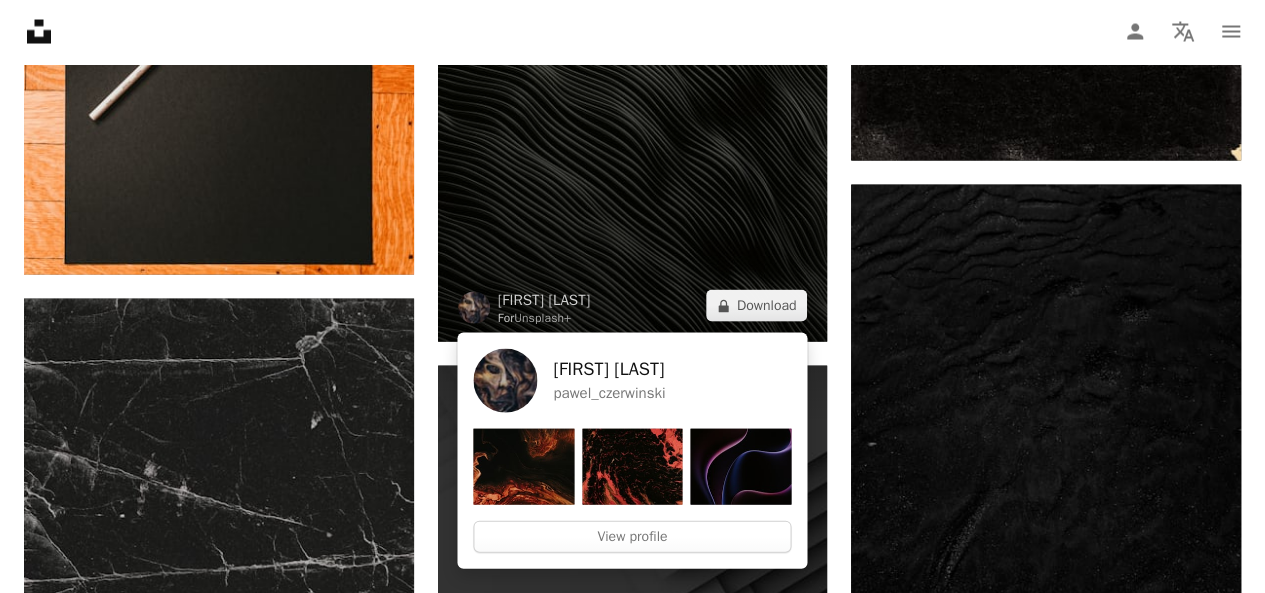 scroll, scrollTop: 2127, scrollLeft: 0, axis: vertical 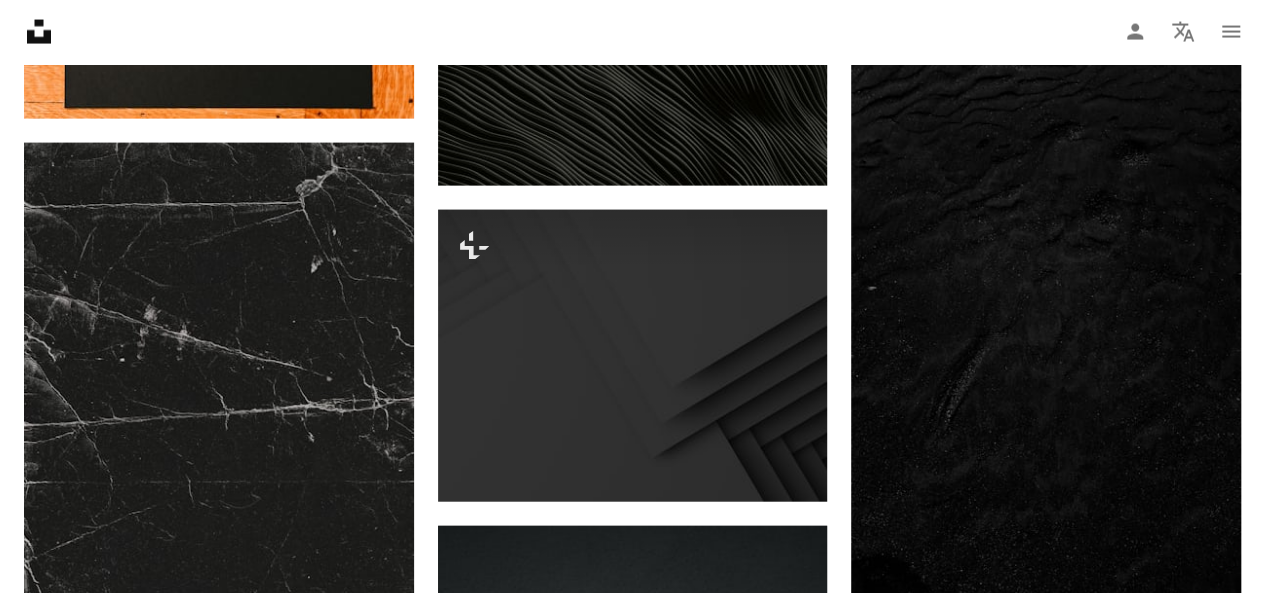 click on "A heart A plus sign [FIRST] [LAST] Arrow pointing down A heart A plus sign [FIRST] [LAST] Arrow pointing down A heart A plus sign [FIRST] Available for hire A checkmark inside of a circle Arrow pointing down Plus sign for Unsplash+ A heart A plus sign [FIRST] [LAST] For Unsplash+ A lock Download Plus sign for Unsplash+ A heart A plus sign [FIRST] [LAST] For Unsplash+ A lock Download A heart A plus sign [FIRST] Arrow pointing down" at bounding box center (633, -233) 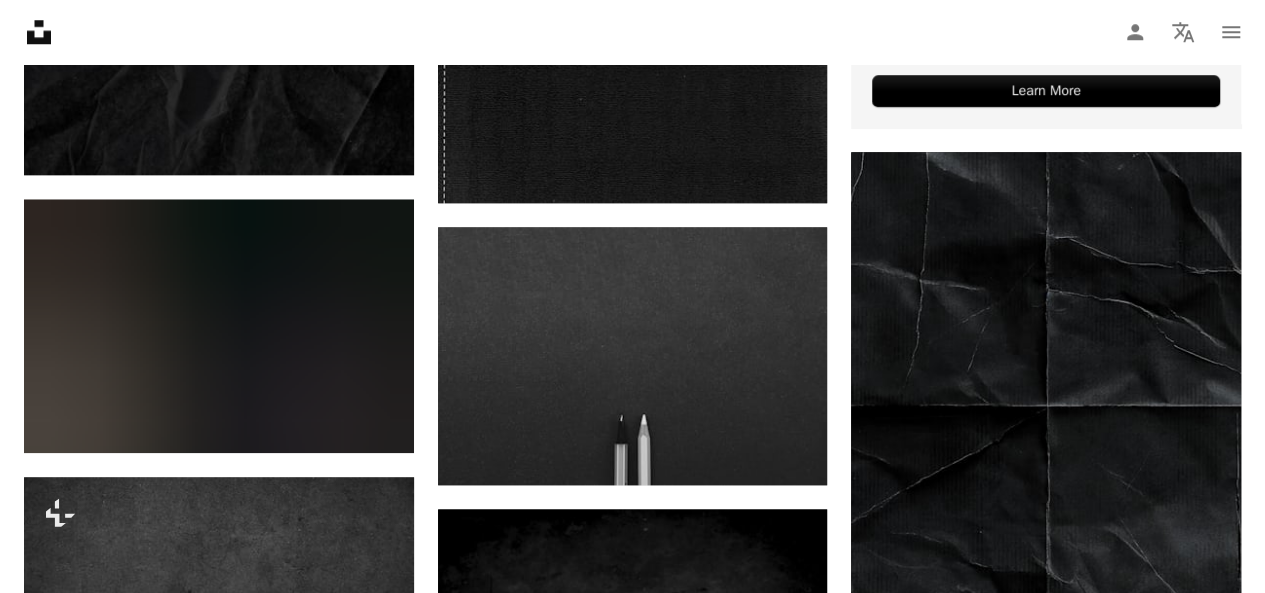 scroll, scrollTop: 0, scrollLeft: 0, axis: both 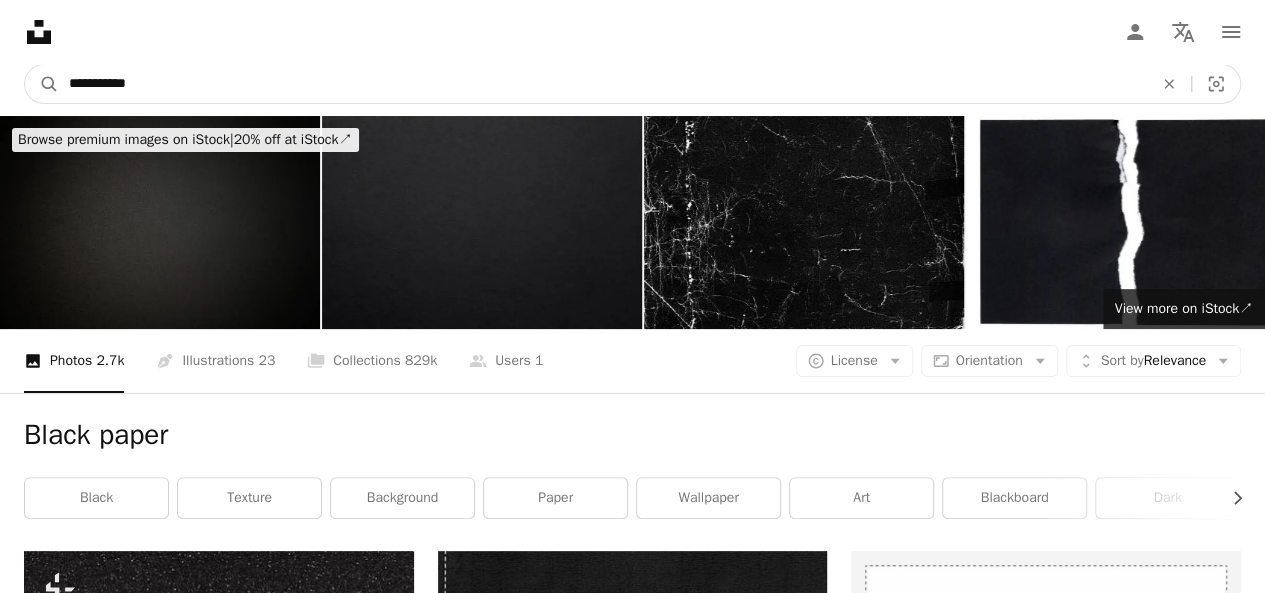 click on "**********" at bounding box center (603, 84) 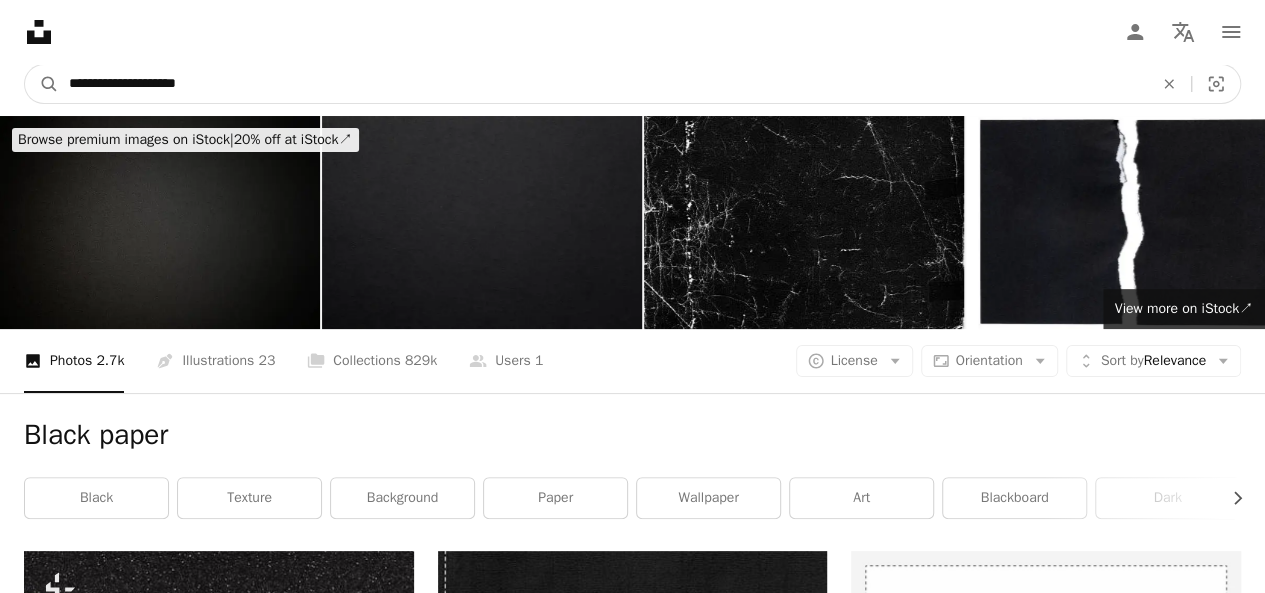 type on "**********" 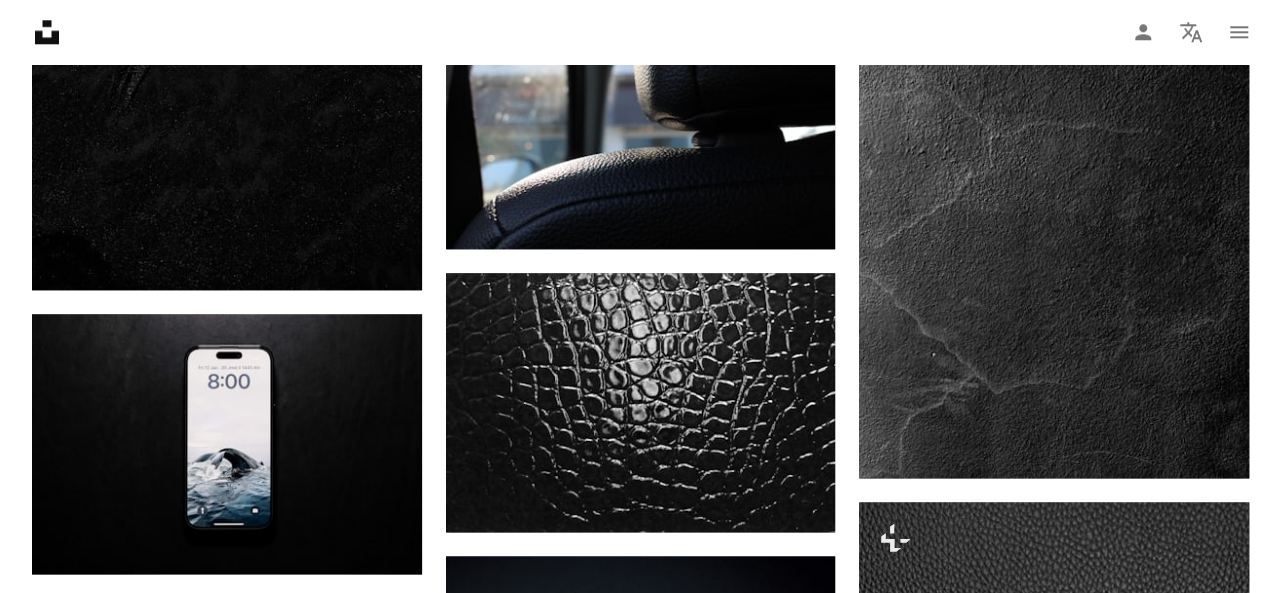 scroll, scrollTop: 1145, scrollLeft: 0, axis: vertical 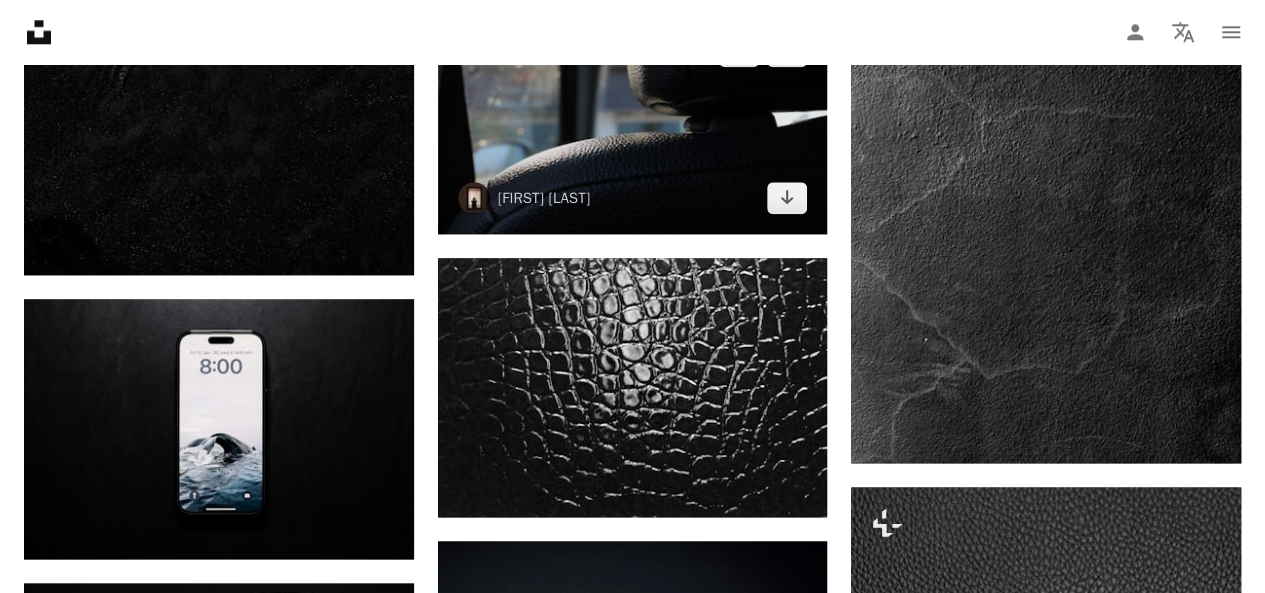 click on "[FIRST] [LAST]" at bounding box center [524, 198] 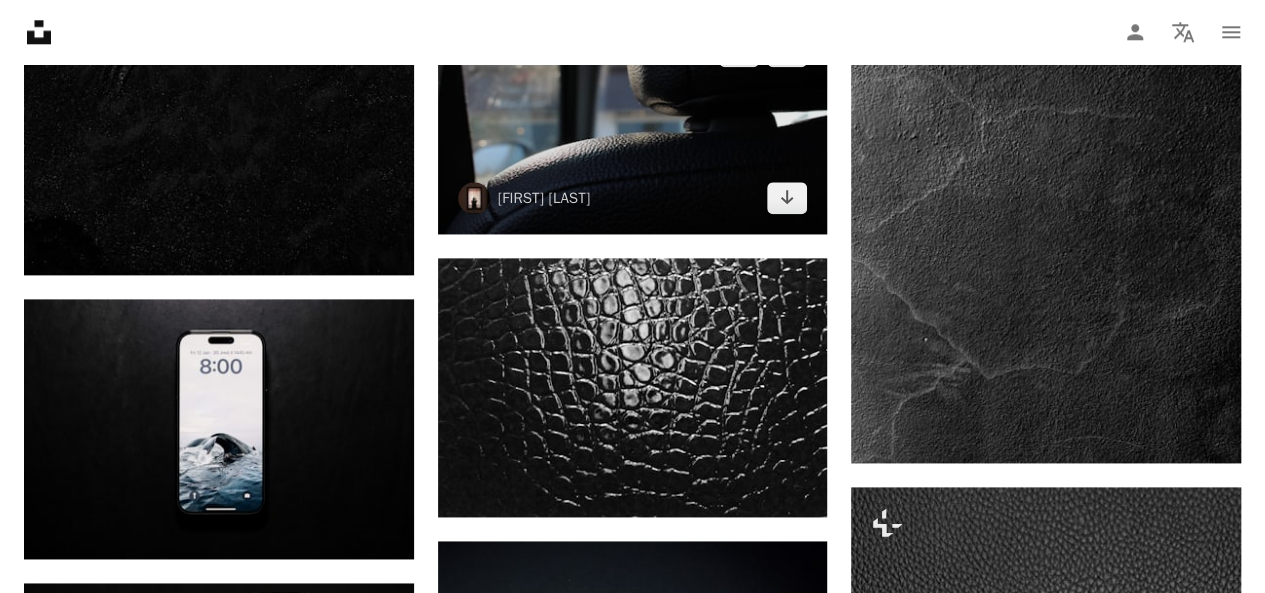 click at bounding box center [633, 124] 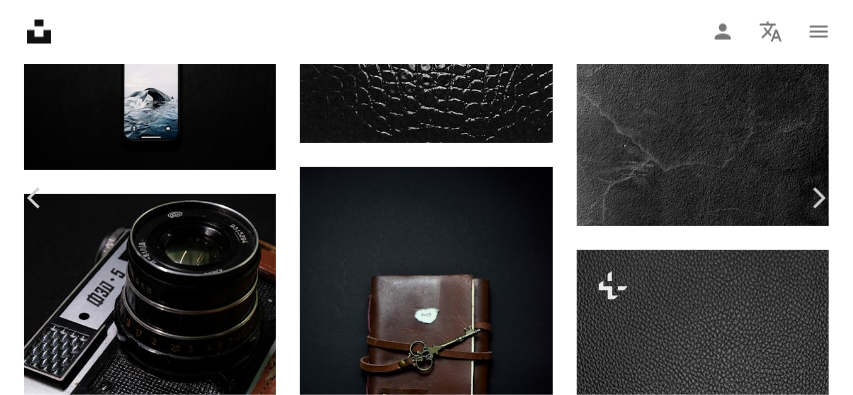 scroll, scrollTop: 3628, scrollLeft: 0, axis: vertical 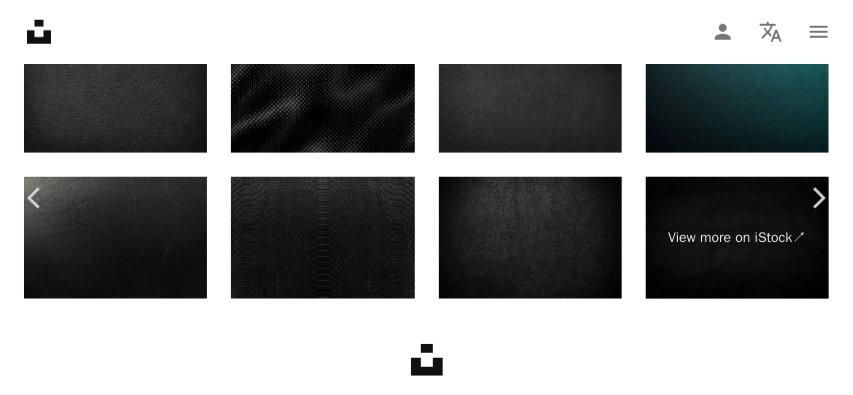 drag, startPoint x: 567, startPoint y: 296, endPoint x: 446, endPoint y: 271, distance: 123.55566 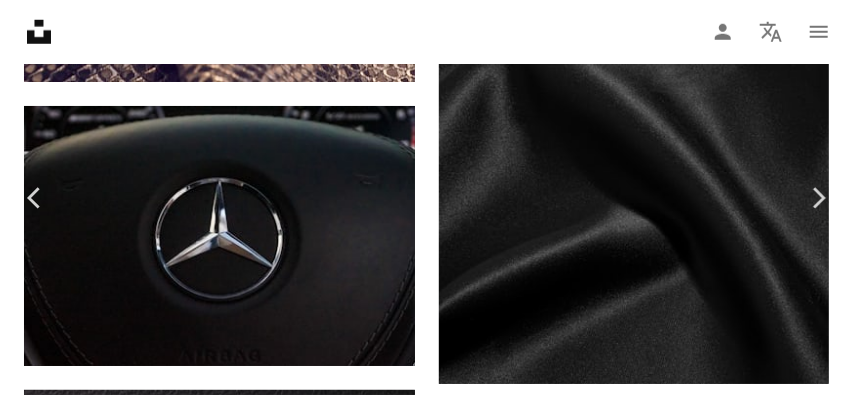 scroll, scrollTop: 10470, scrollLeft: 0, axis: vertical 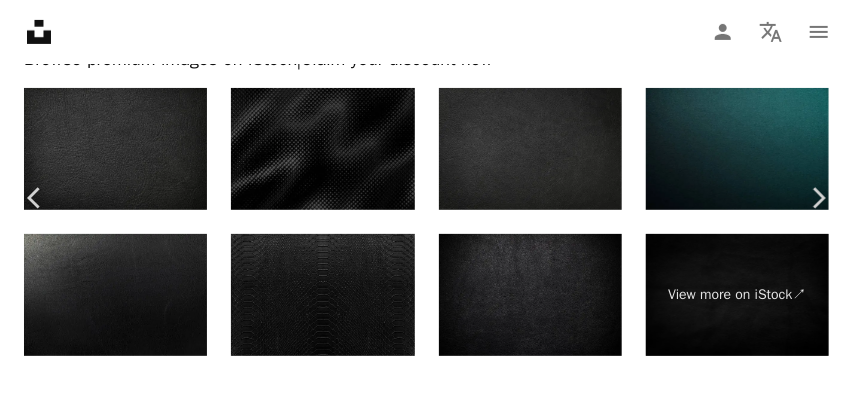 click on "An X shape" at bounding box center [20, 20] 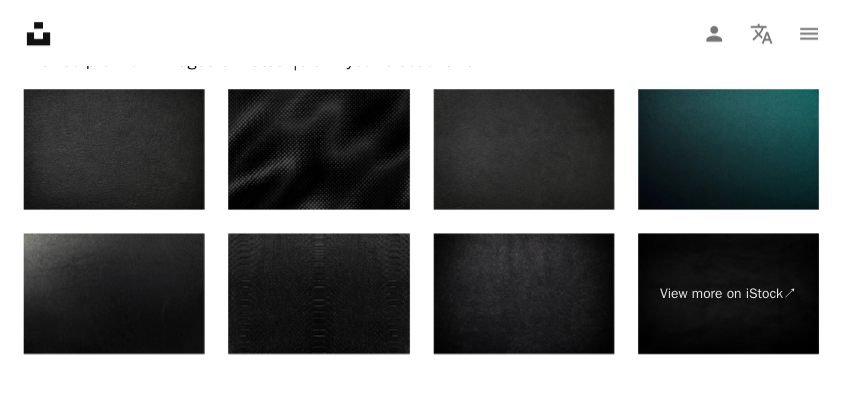 scroll, scrollTop: 763, scrollLeft: 0, axis: vertical 